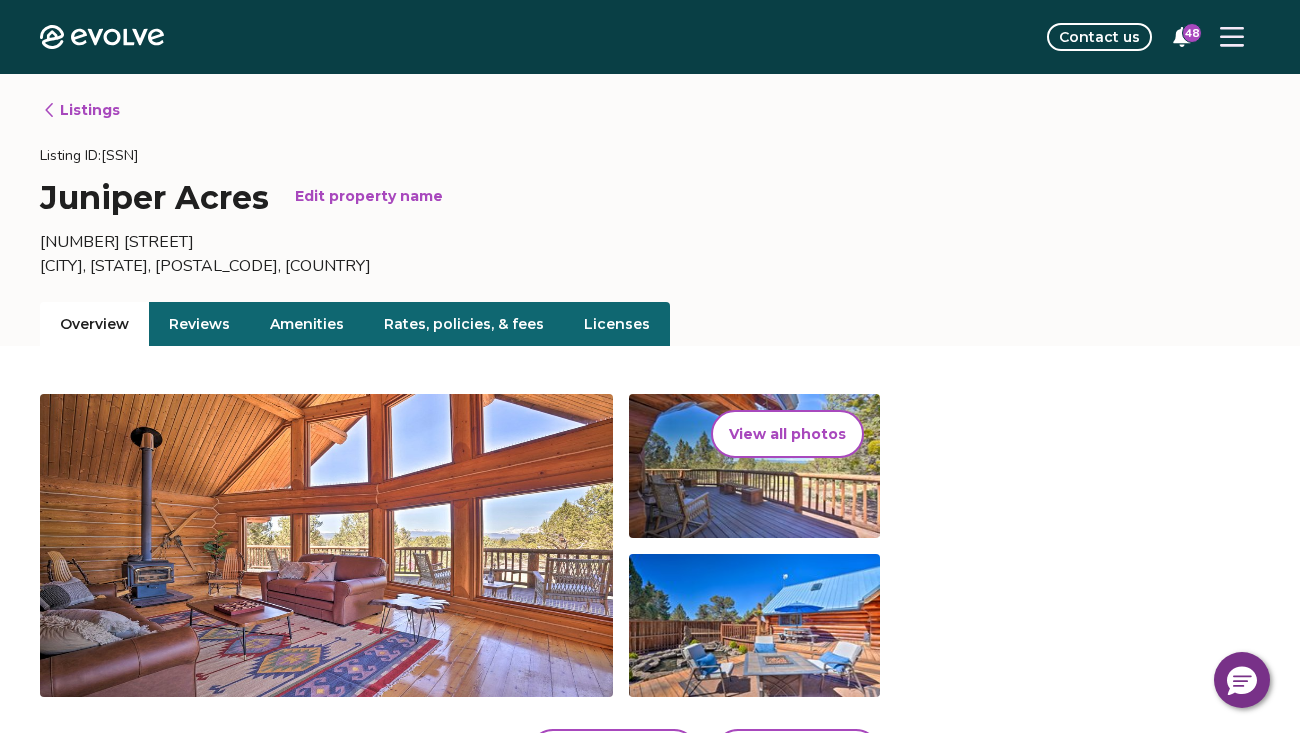 scroll, scrollTop: 0, scrollLeft: 0, axis: both 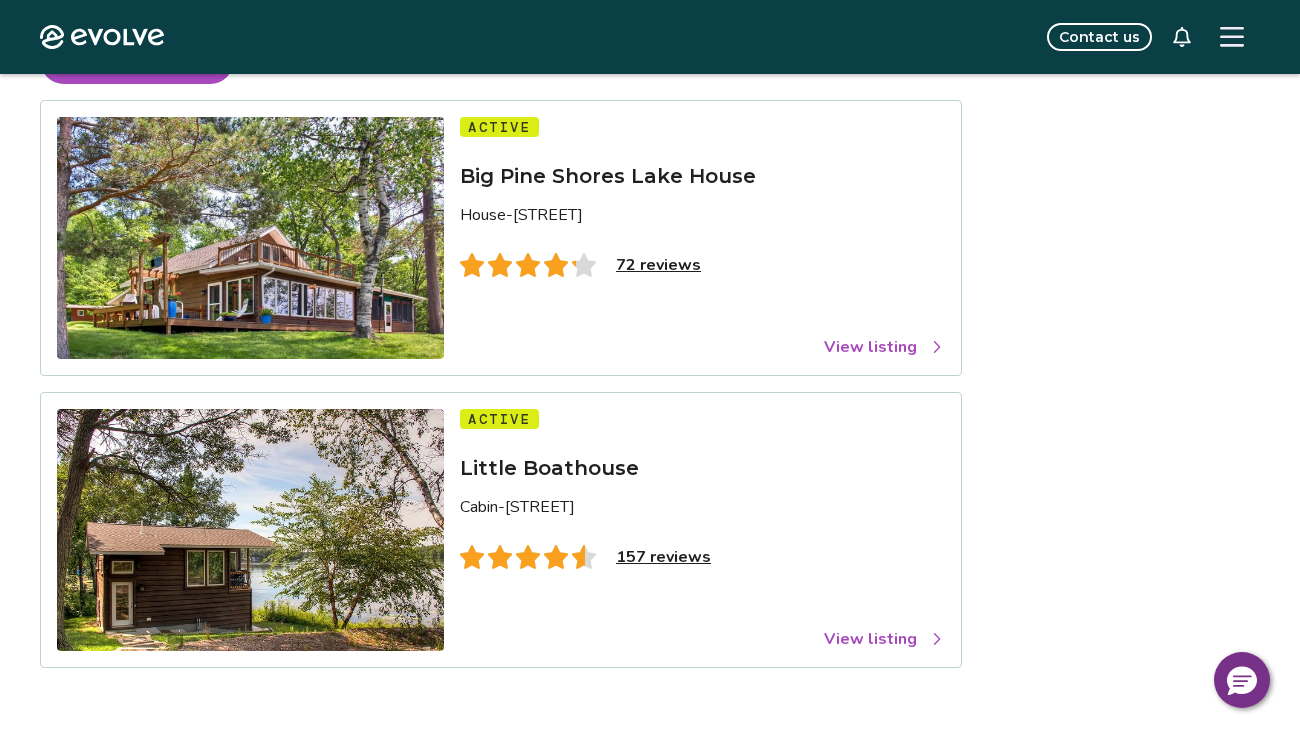 click at bounding box center (250, 238) 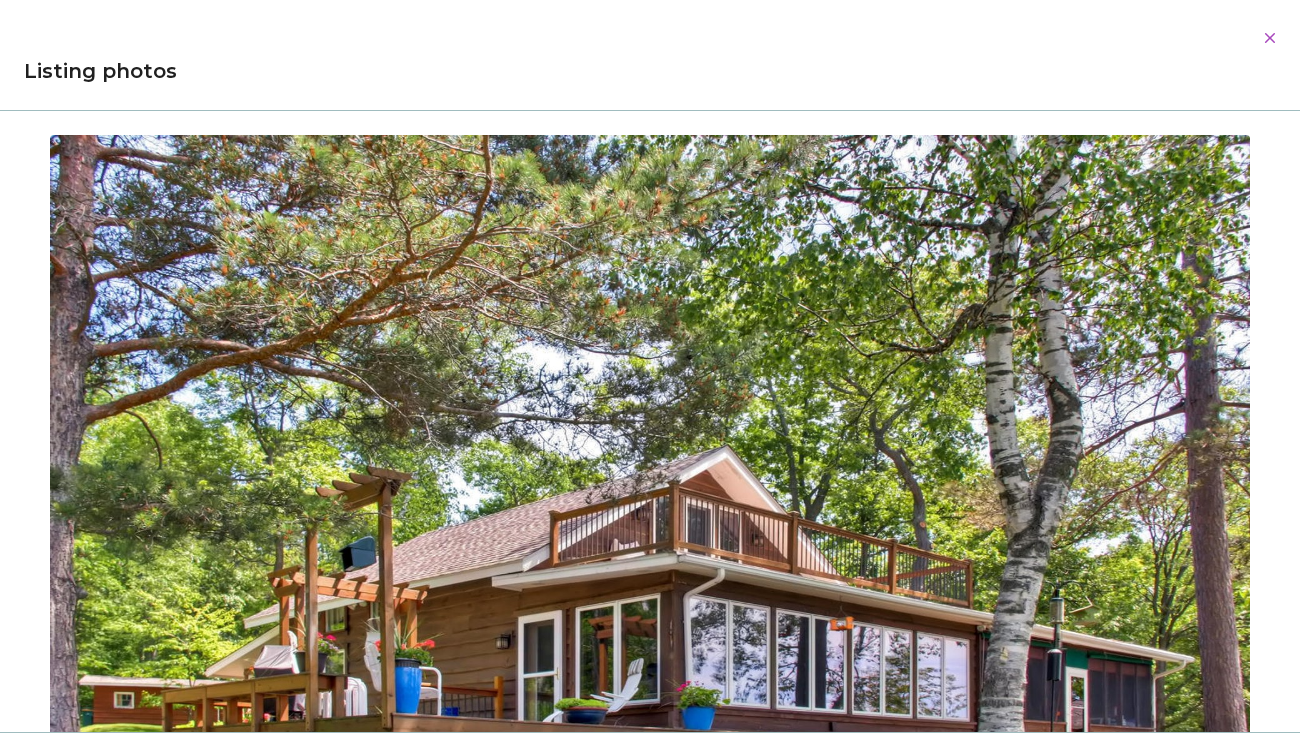 click on "Evolve Contact us Listings Listing ID:  316773 Big Pine Shores Lake House Edit property name House-15879 Pine Shores Road Brainerd, Minnesota, 56401, United States Overview Reviews Amenities Rates, policies, & fees Licenses View all photos Overview Submit a request Add owner block Reviews 4.16 (72 total reviews) Bedrooms 4 Bathrooms 2 Maximum occupancy 9 Property type House Complex name N/A Unit size 3000 View your listing on our partner sites Viewing your listing repeatedly may negatively affect your search ranking and performance. Contacts Please be aware that only contacts designated as Guest Contacts will be shared with the guests. Cleaning Leola   Blake leola.schultz@gmail.com   7015704172 Property Owner David   McAuliffe mcauliffedev@gmail.com   +14156379876 Property Owner Rebecca   McAuliffe webbecks@yahoo.com   +14154252850 Information for your guests Pre-stay information Pre-stay Property description Property address House-15879 Pine Shores Road, Brainerd, Minnesota, 56401, United States House rules" at bounding box center [650, 1594] 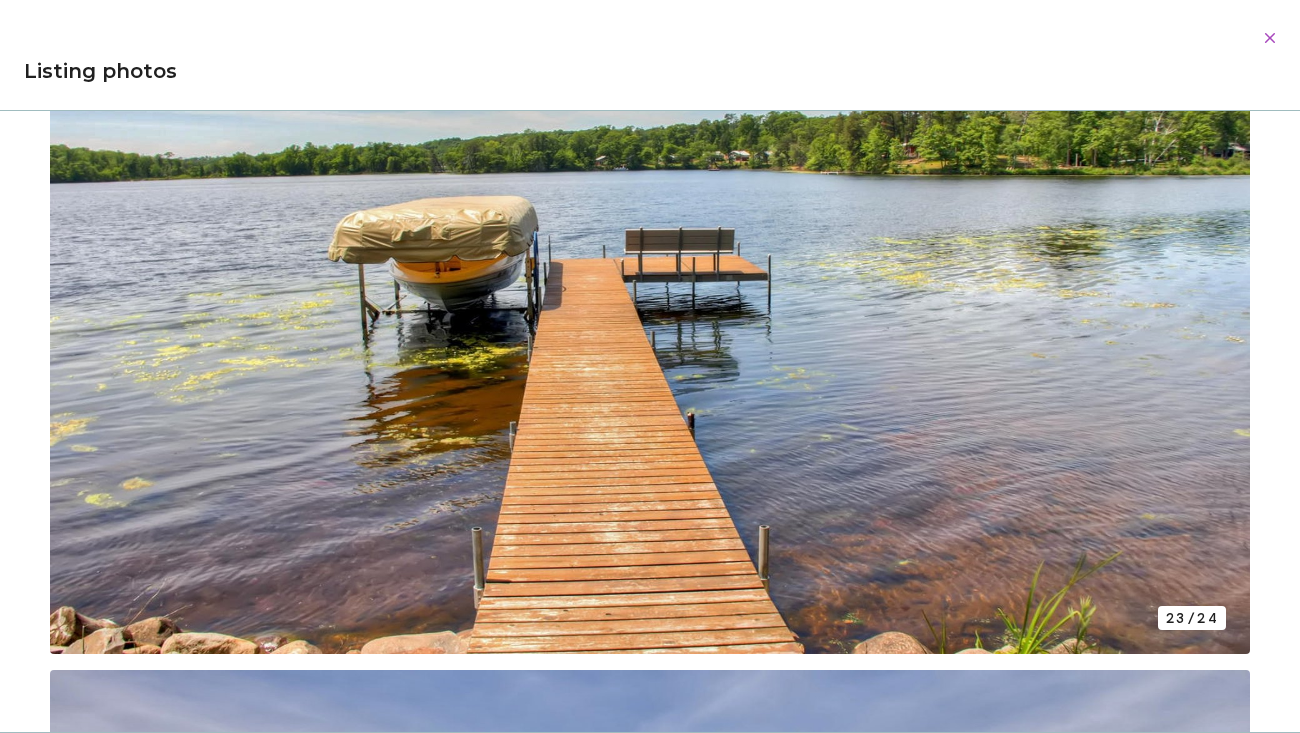 scroll, scrollTop: 15878, scrollLeft: 0, axis: vertical 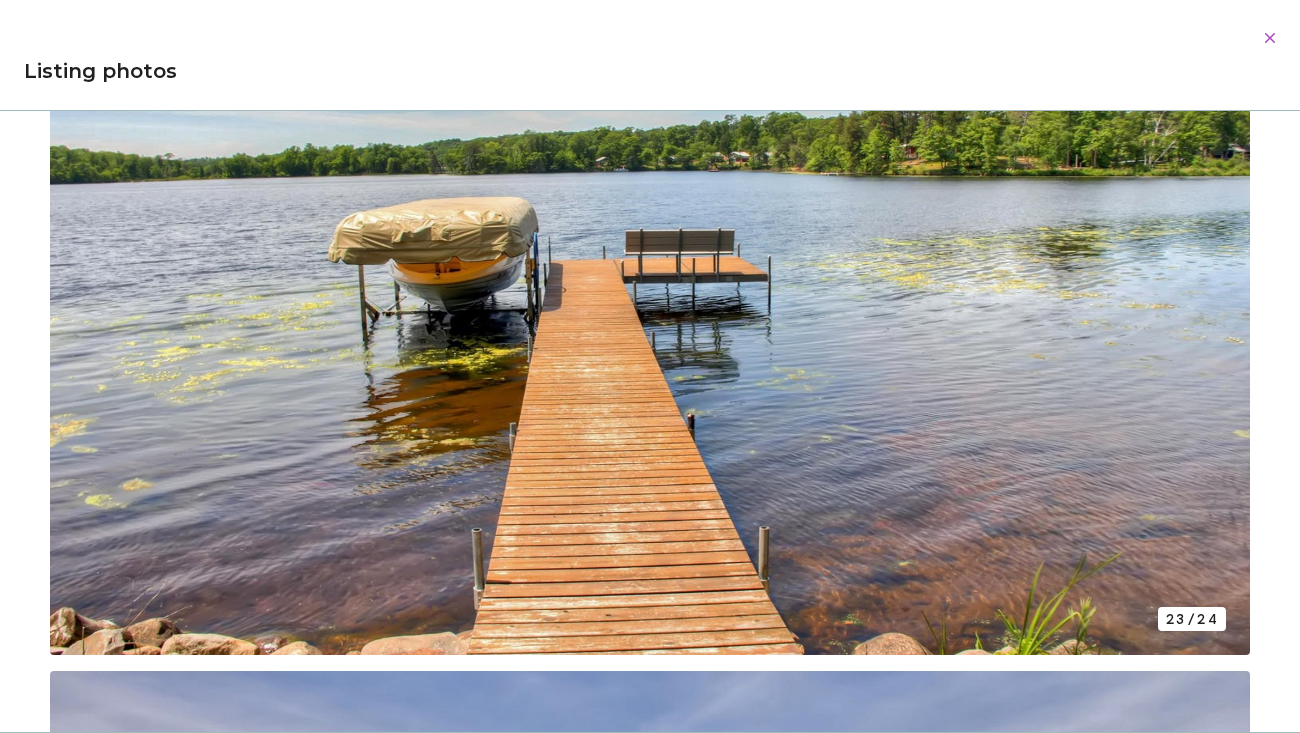 click at bounding box center (650, 307) 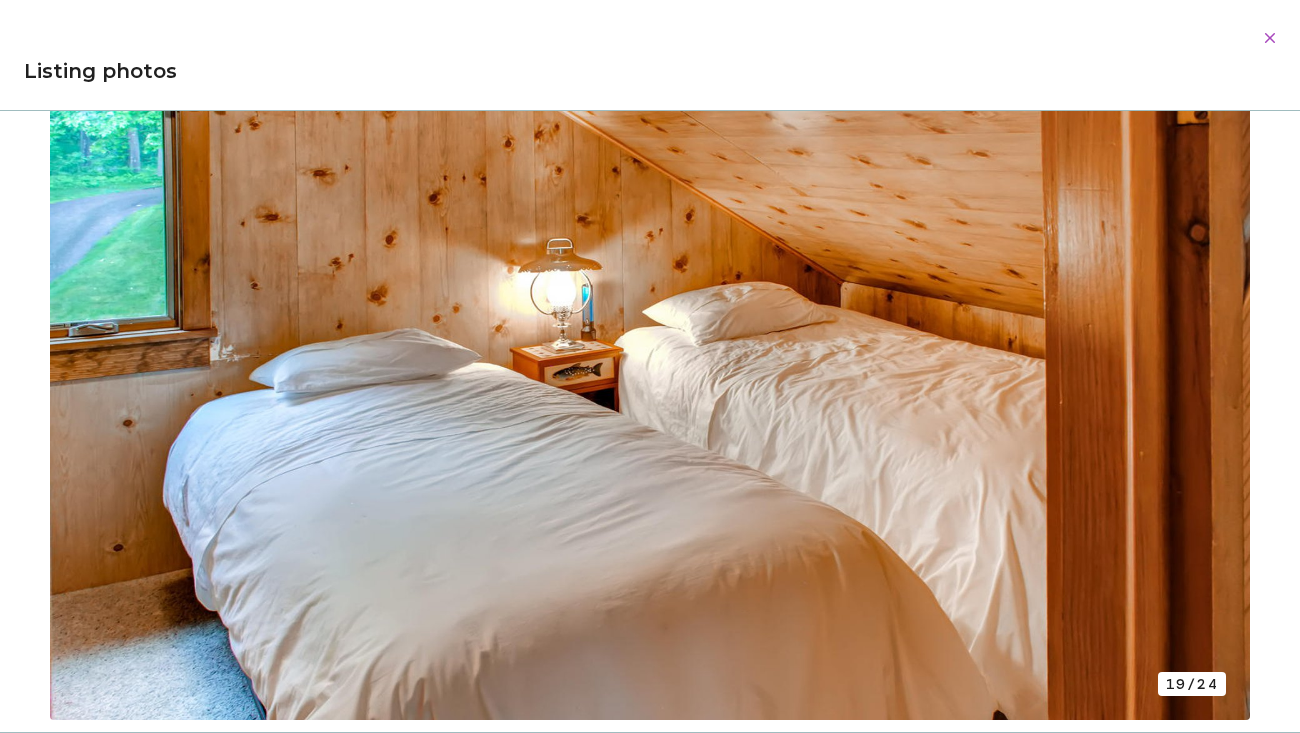 scroll, scrollTop: 12718, scrollLeft: 0, axis: vertical 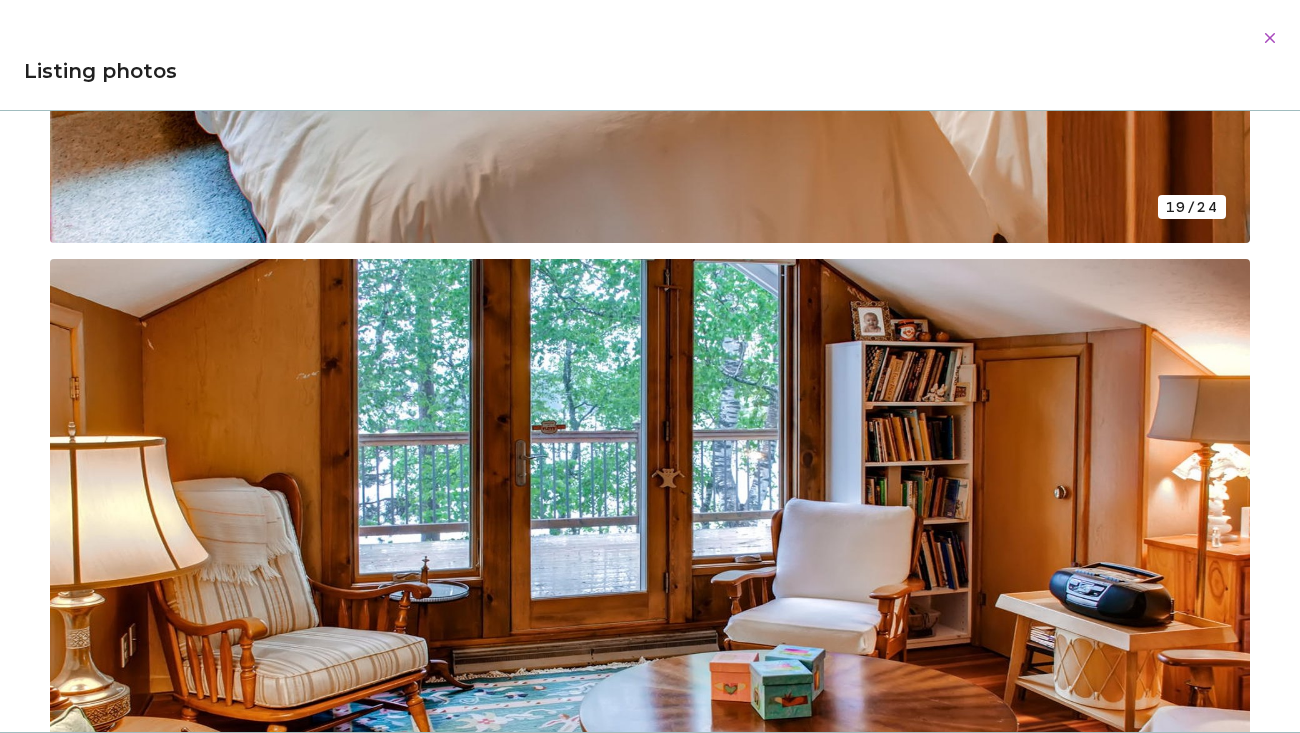 click at bounding box center (1270, 38) 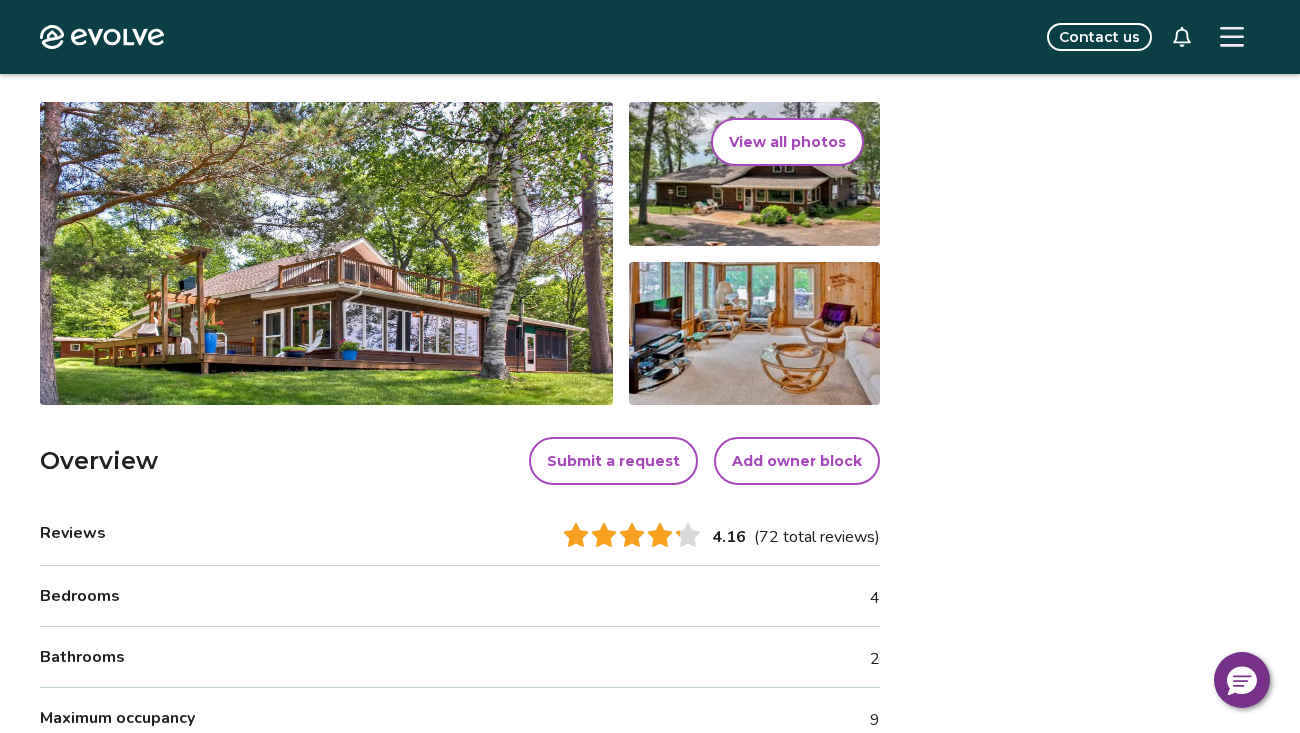 scroll, scrollTop: 0, scrollLeft: 0, axis: both 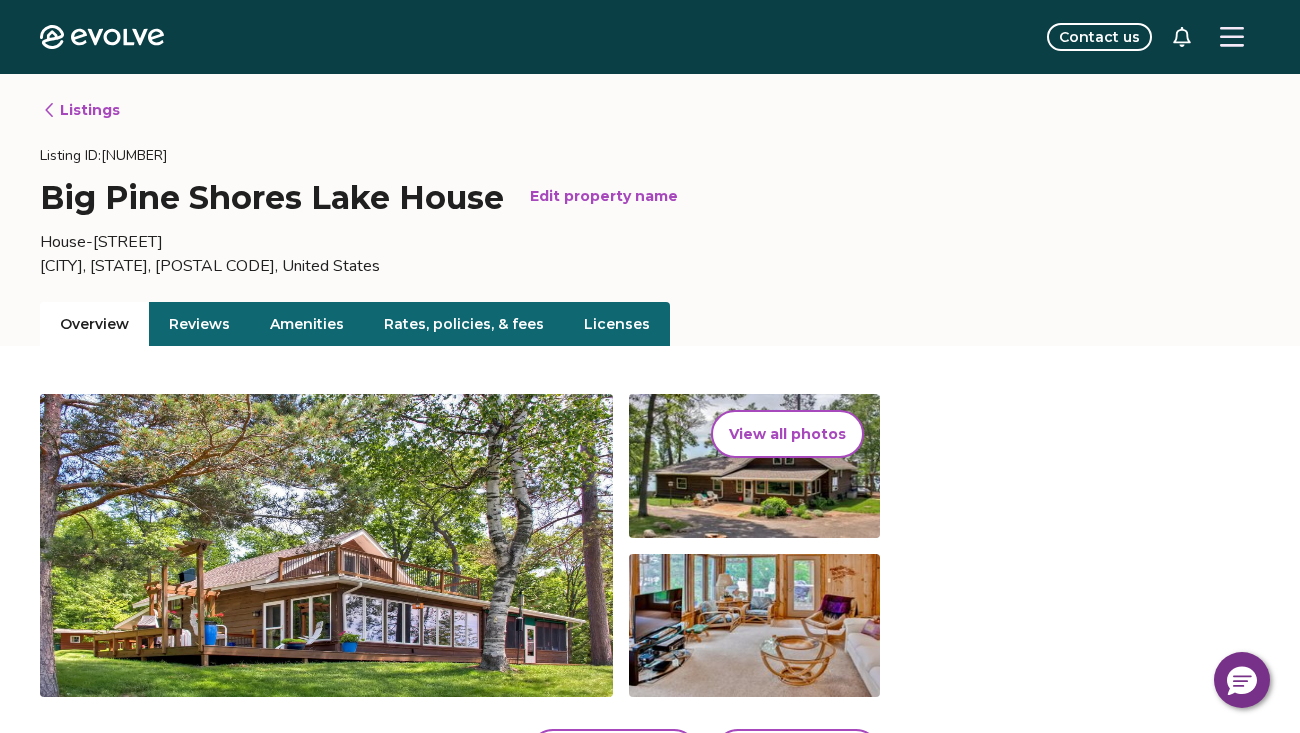 click on "Listings" at bounding box center (81, 110) 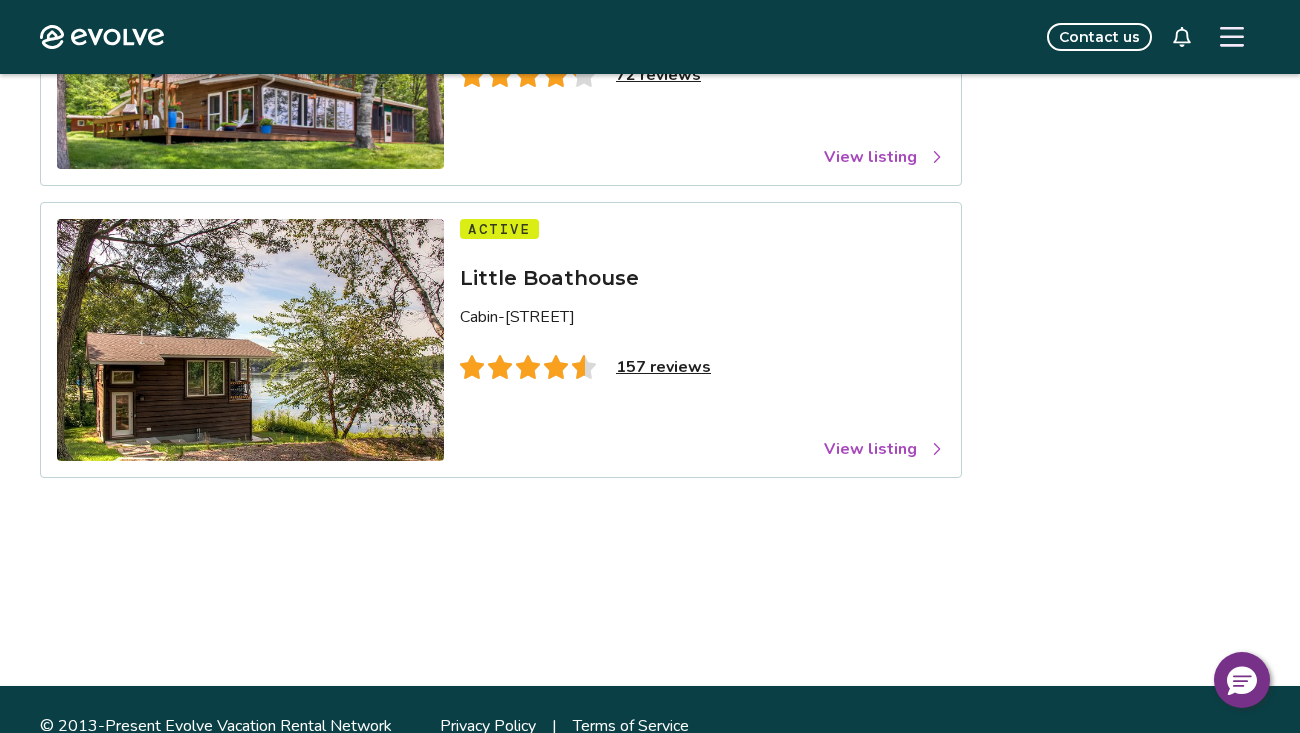 scroll, scrollTop: 413, scrollLeft: 0, axis: vertical 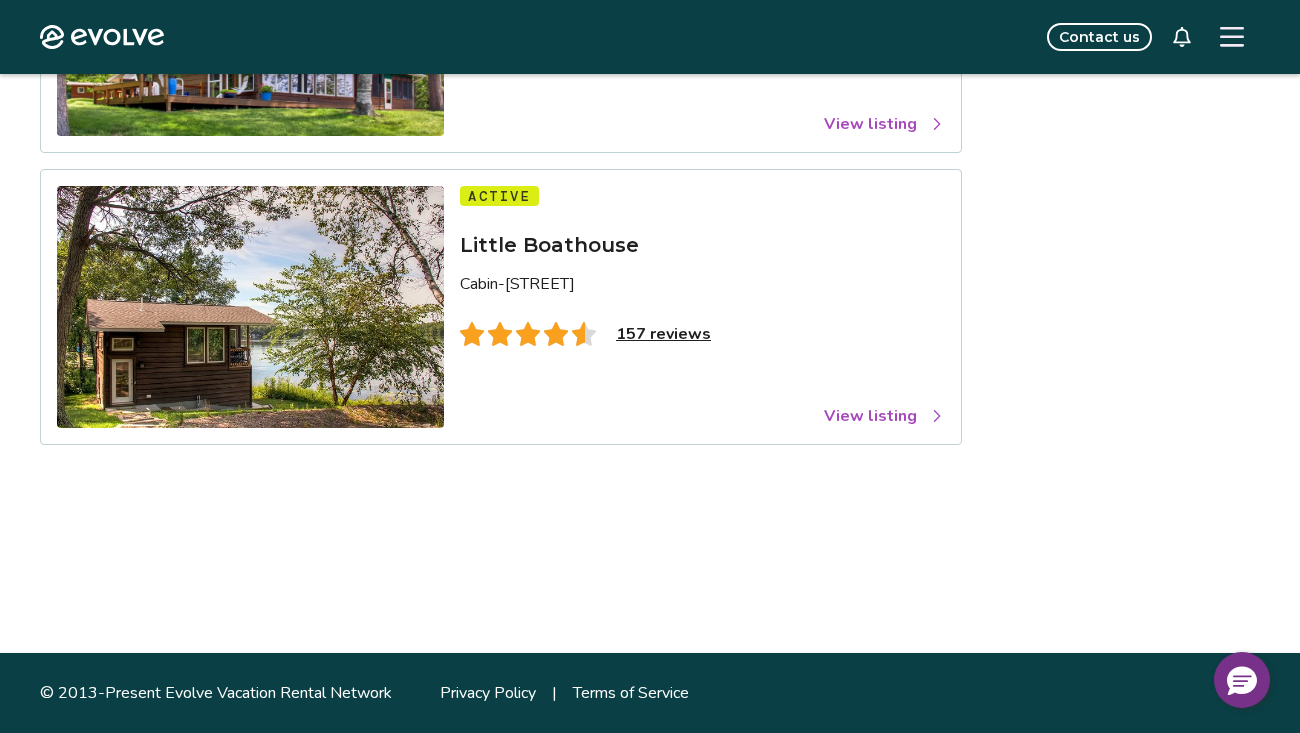 click 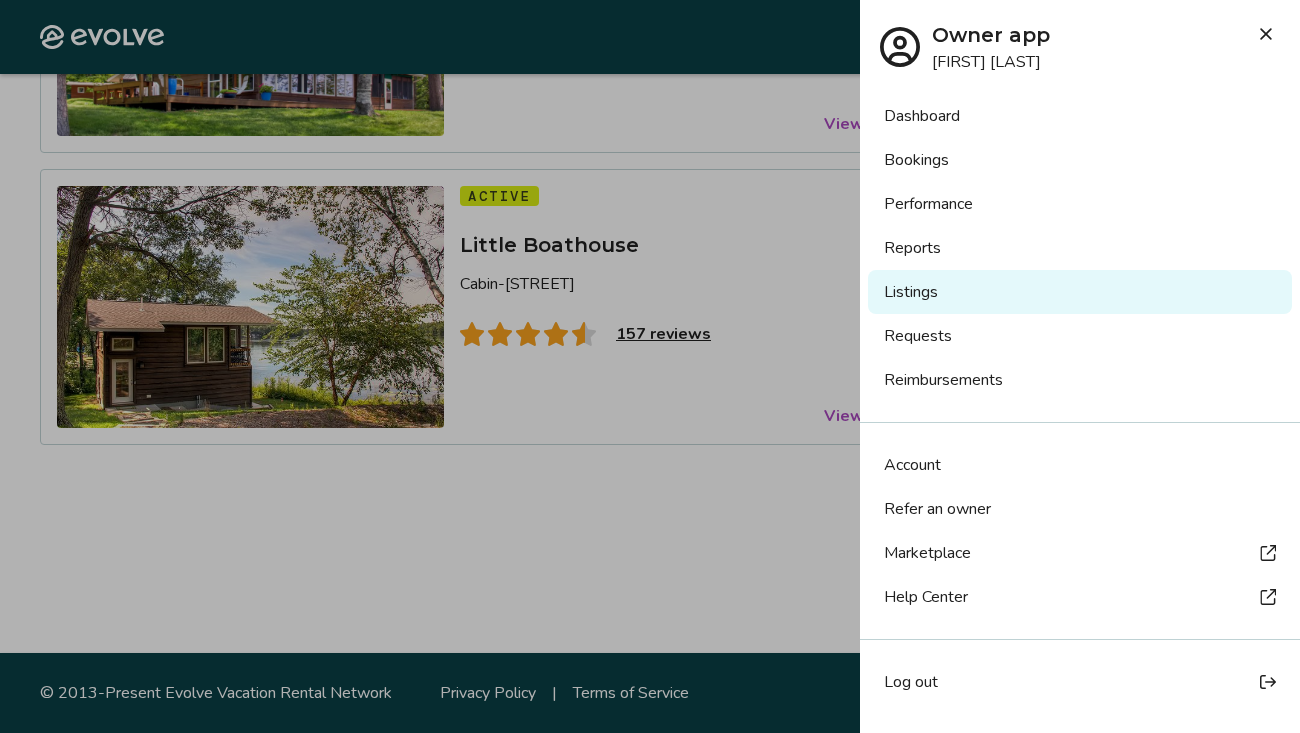 click on "Bookings" at bounding box center [1080, 160] 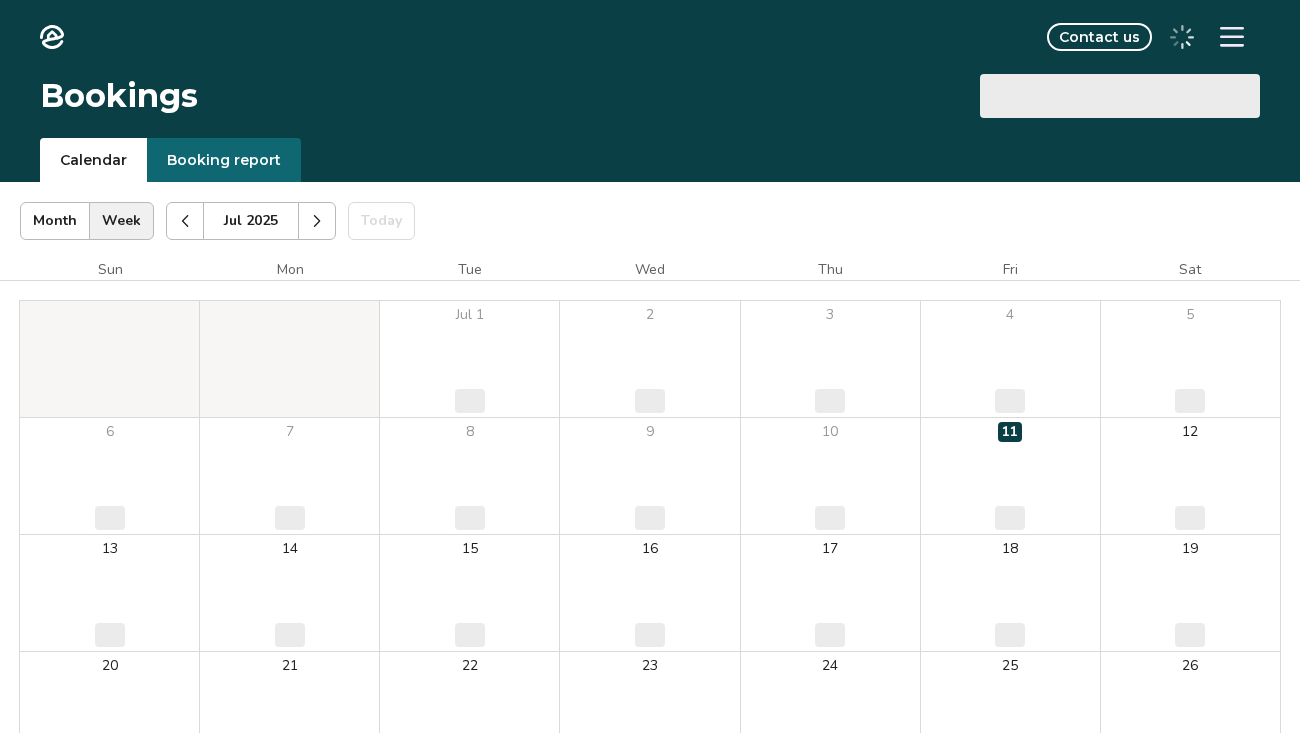 scroll, scrollTop: 0, scrollLeft: 0, axis: both 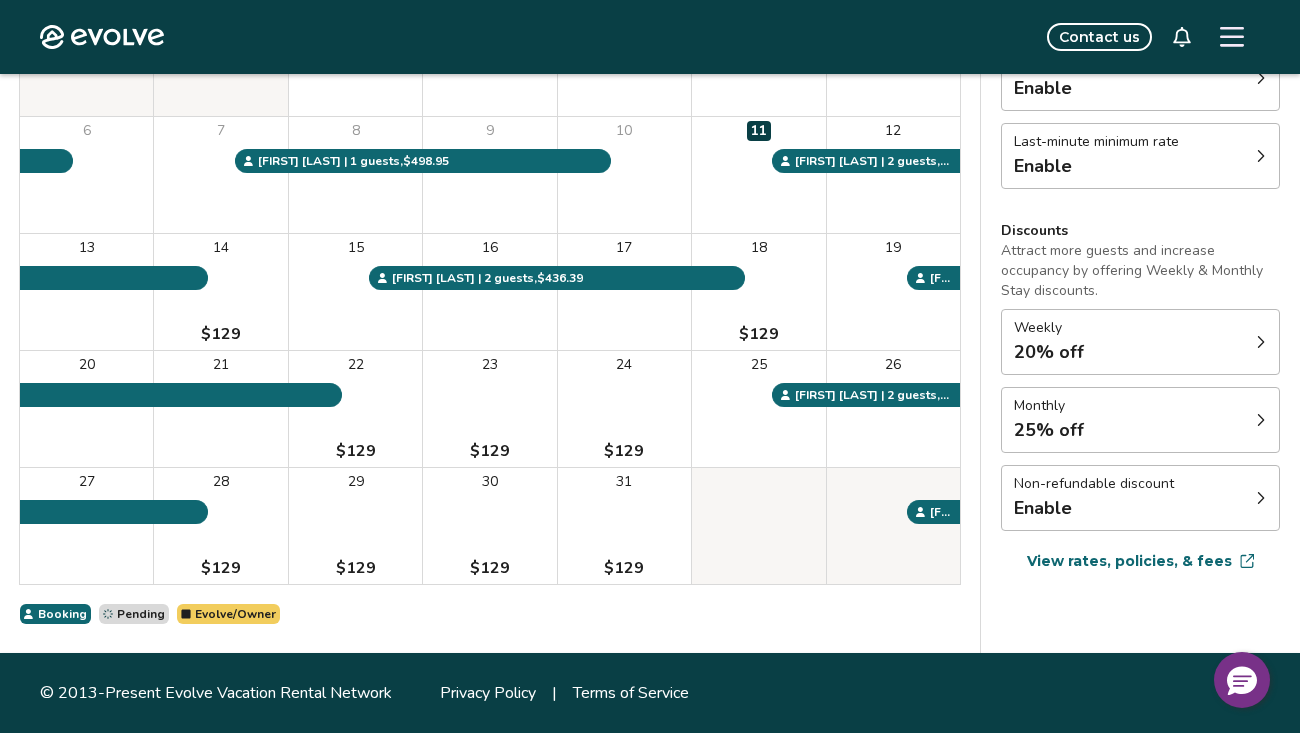 click 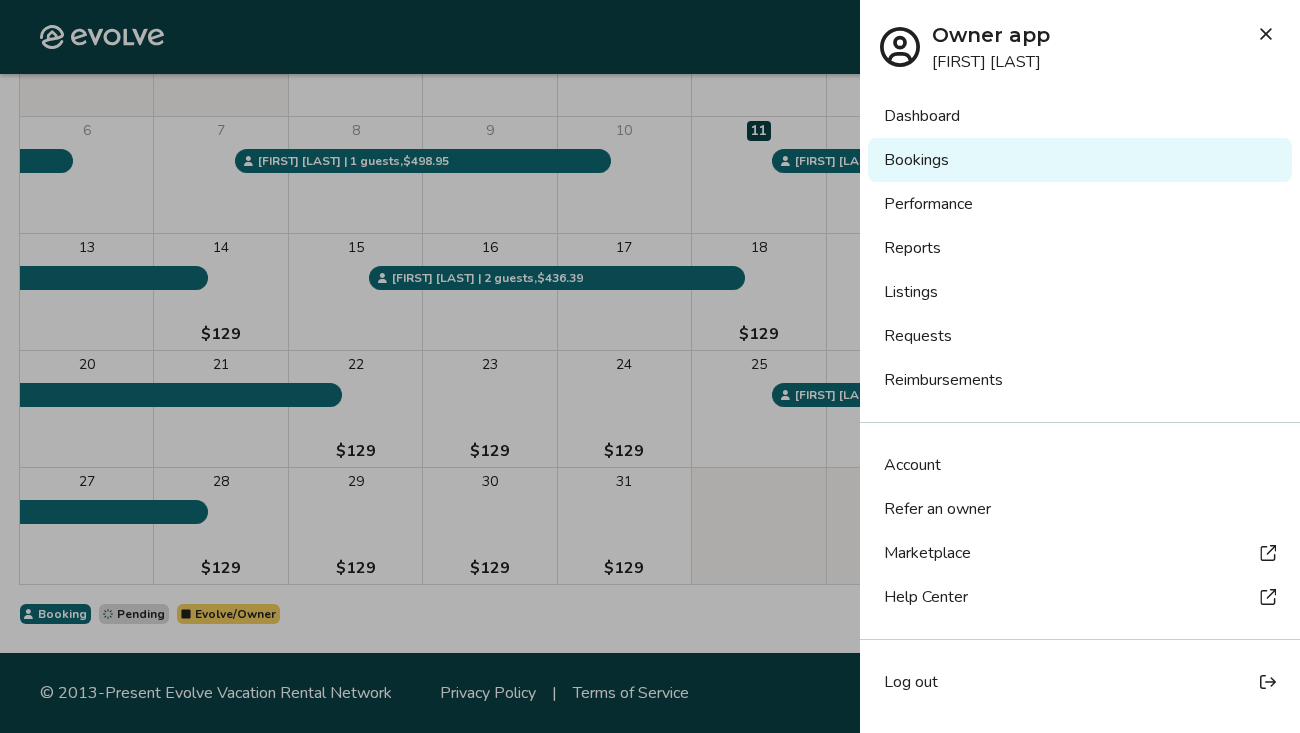 click at bounding box center [650, 366] 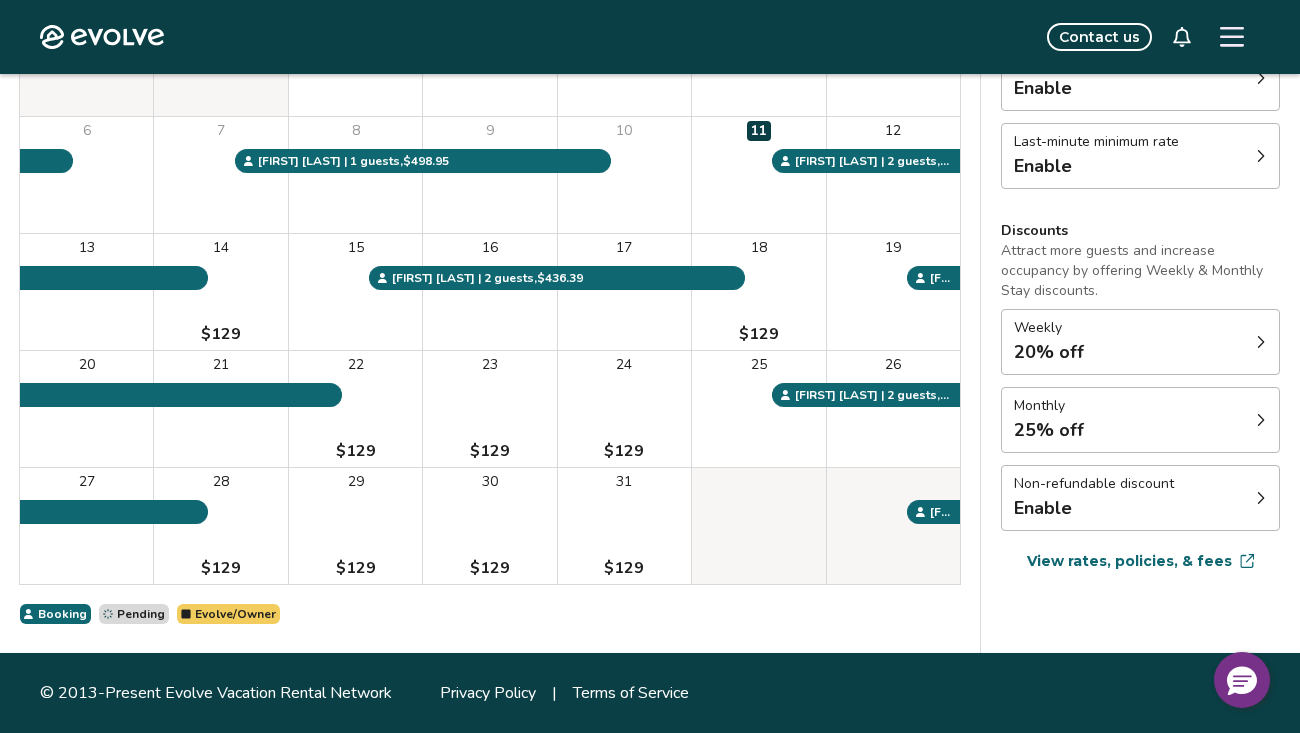 click 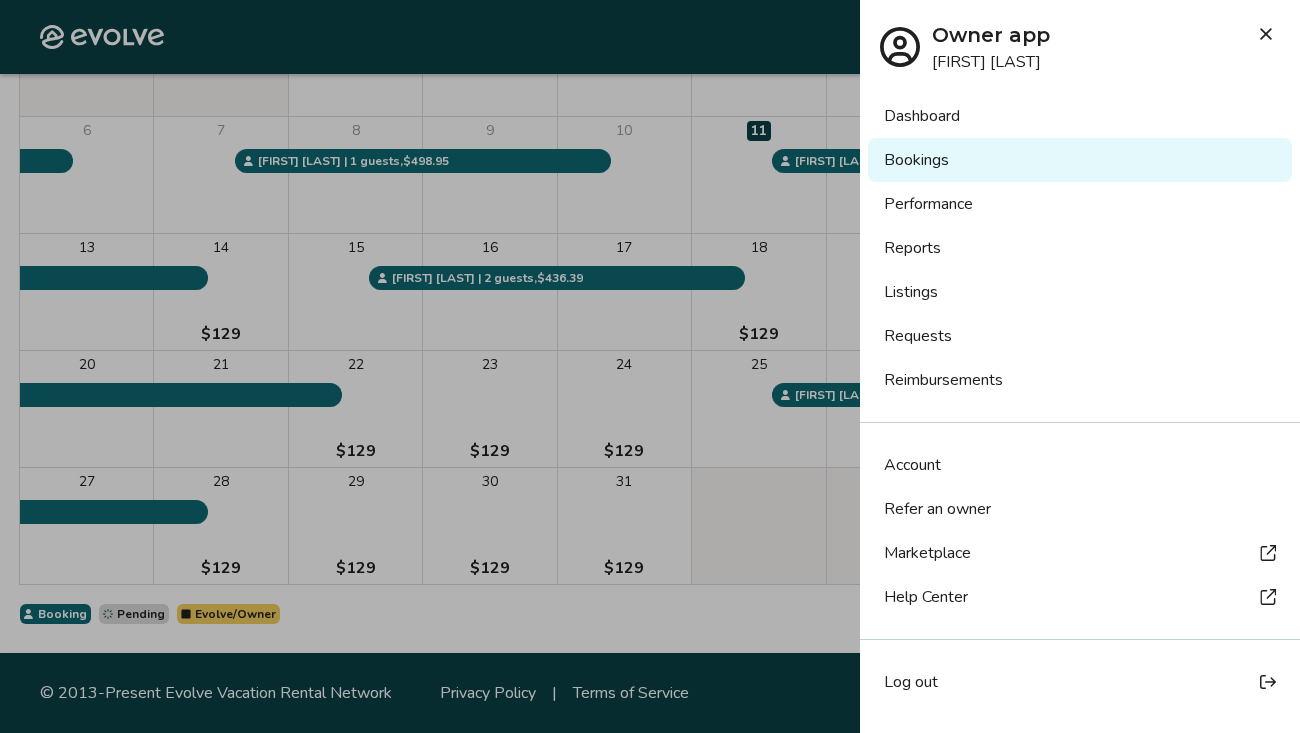 click at bounding box center [650, 366] 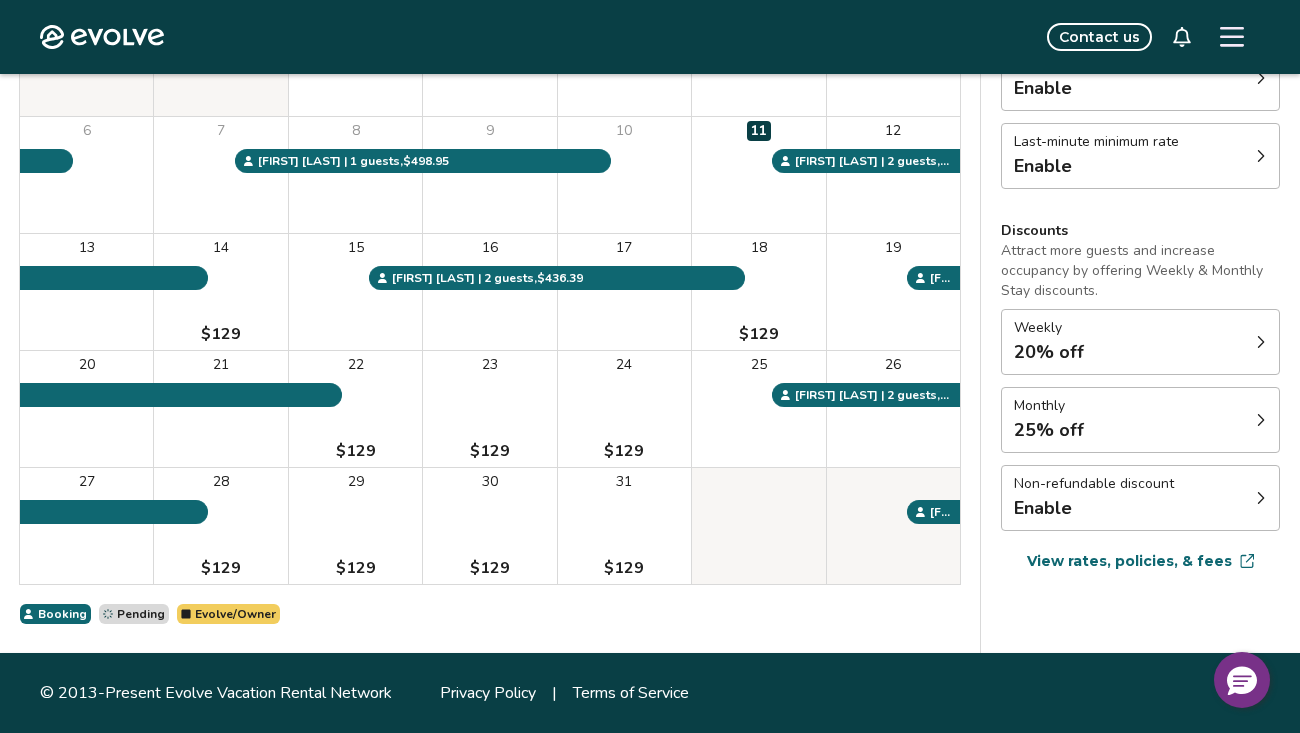 scroll, scrollTop: 0, scrollLeft: 0, axis: both 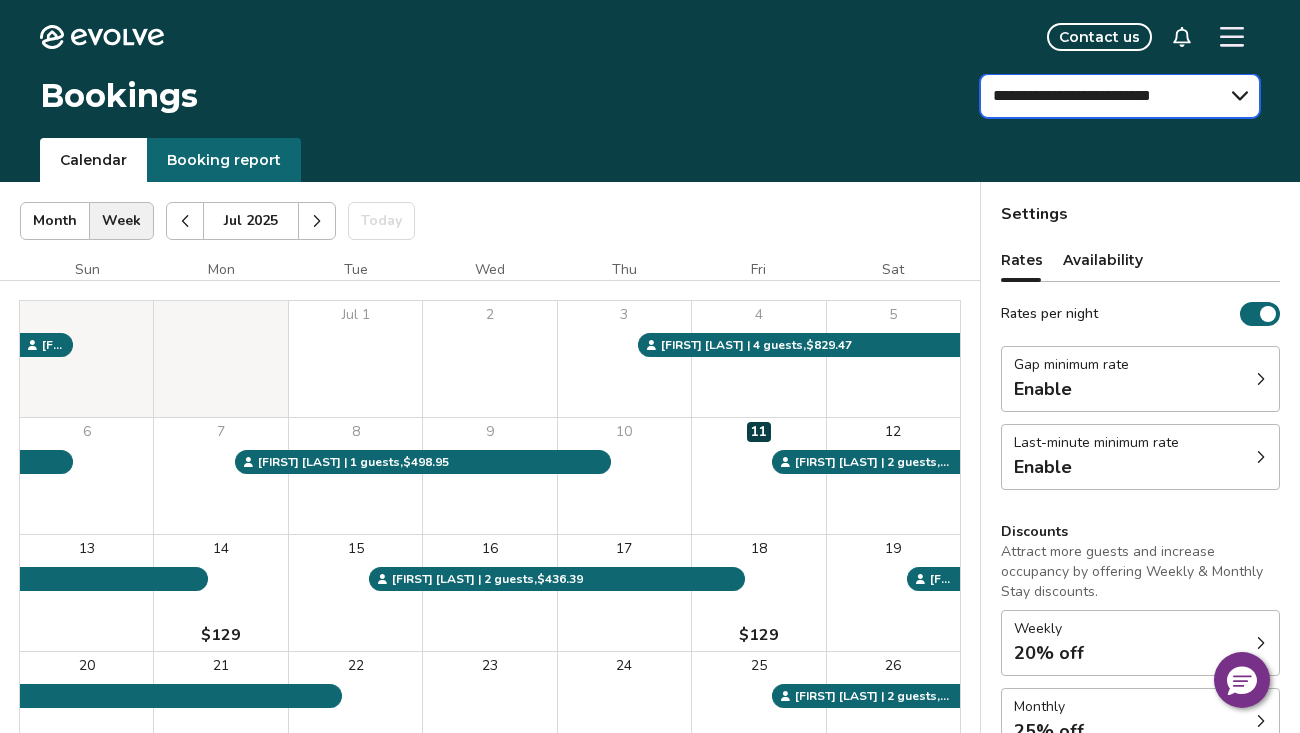 select on "**********" 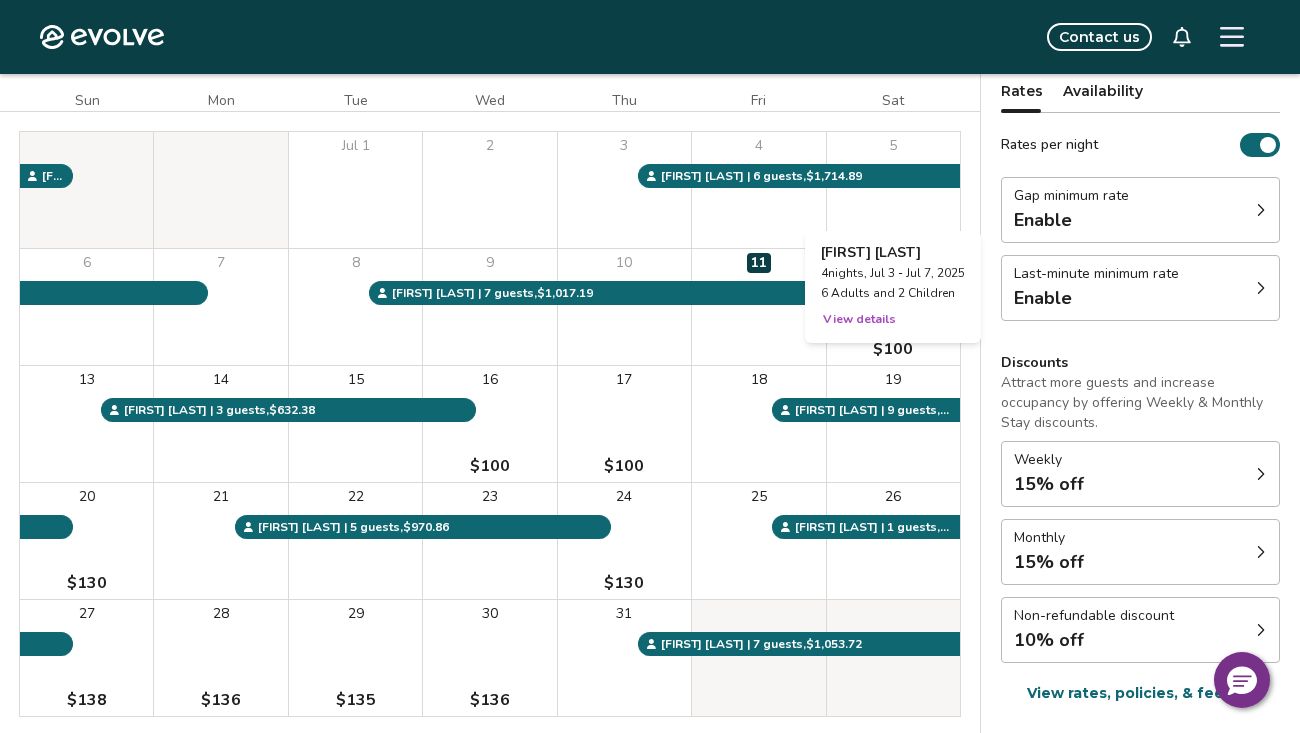 scroll, scrollTop: 301, scrollLeft: 0, axis: vertical 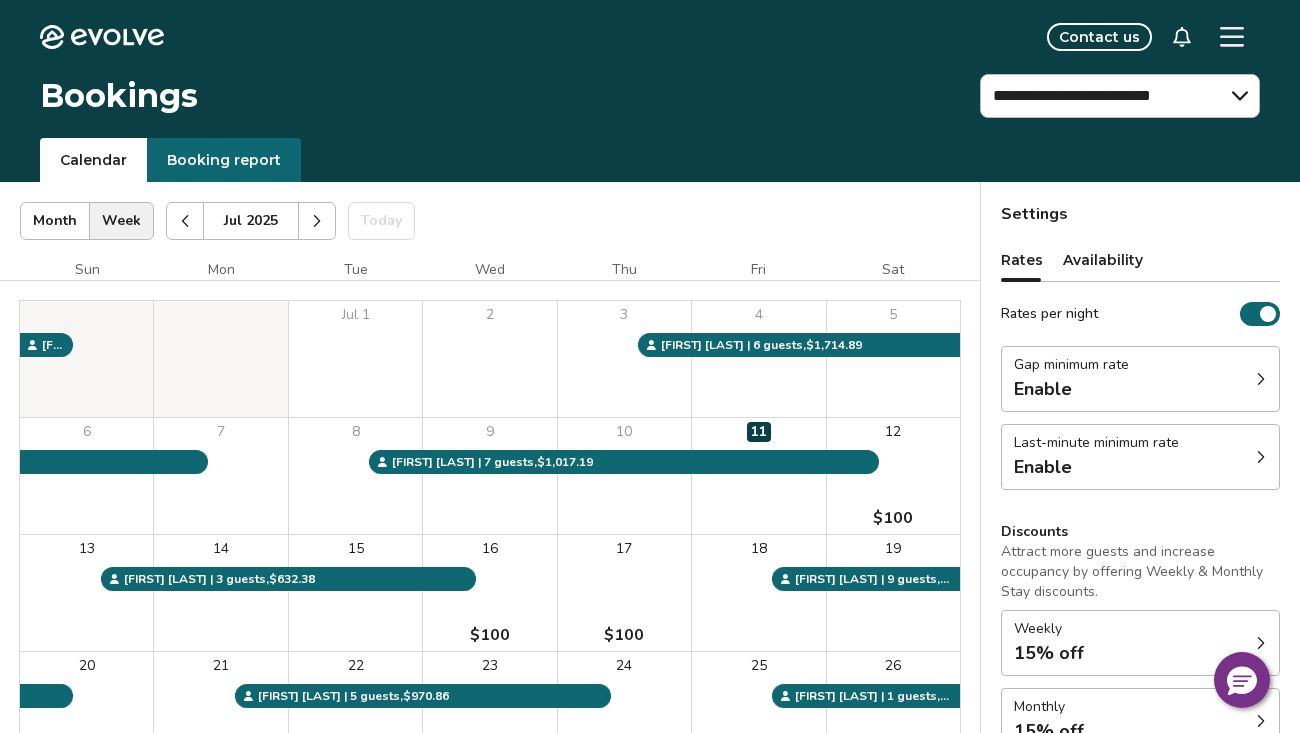 click 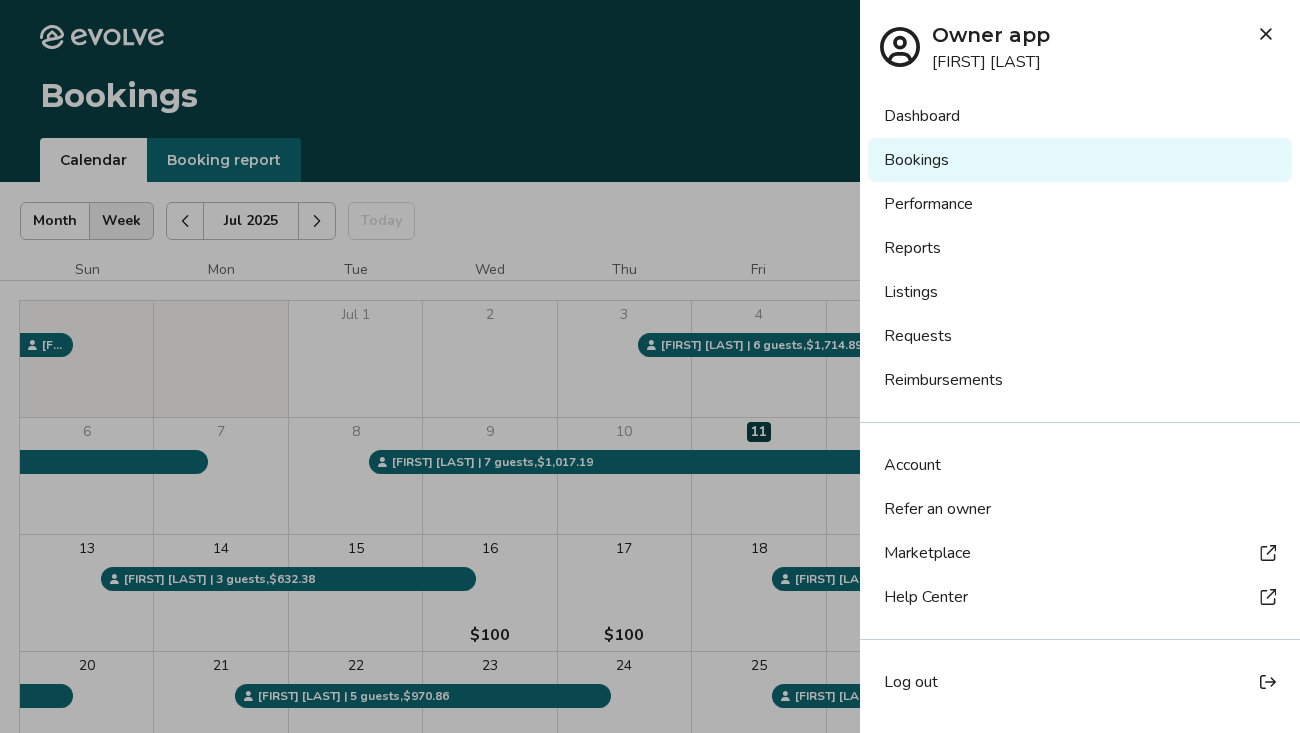 click on "Log out" at bounding box center [911, 682] 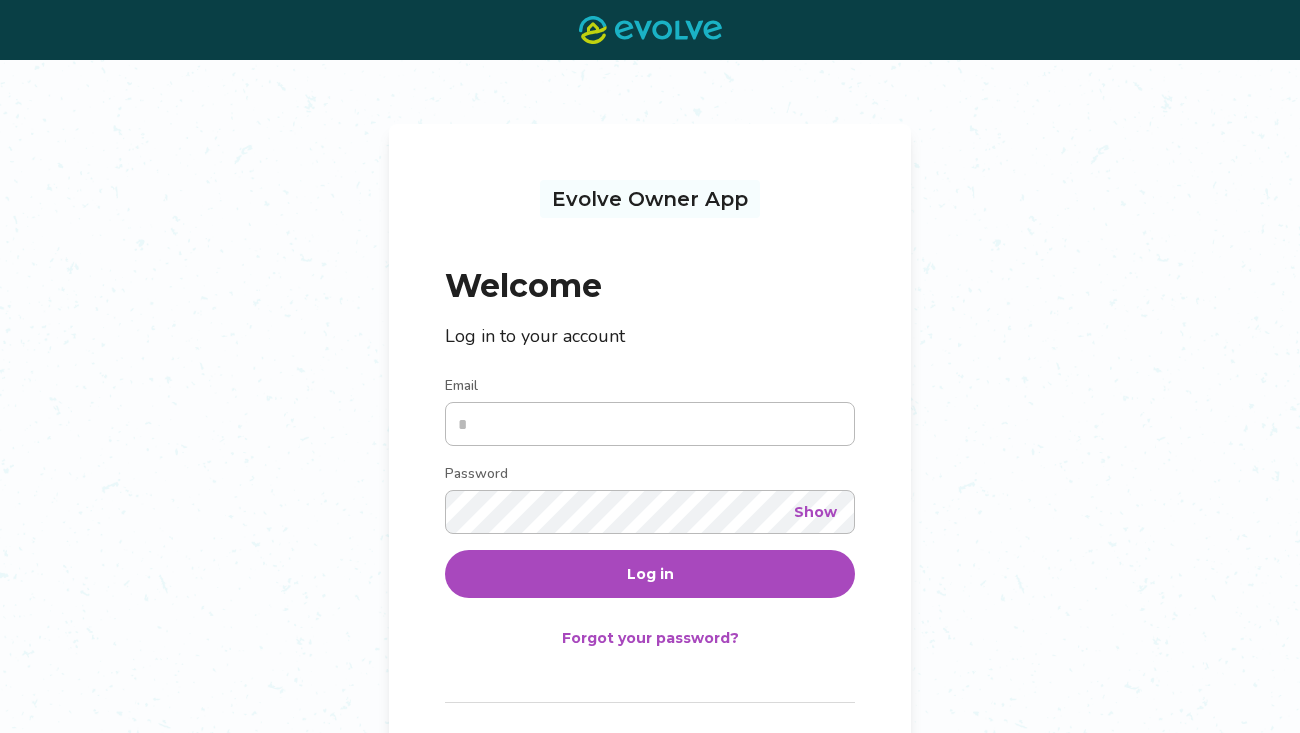 scroll, scrollTop: 0, scrollLeft: 0, axis: both 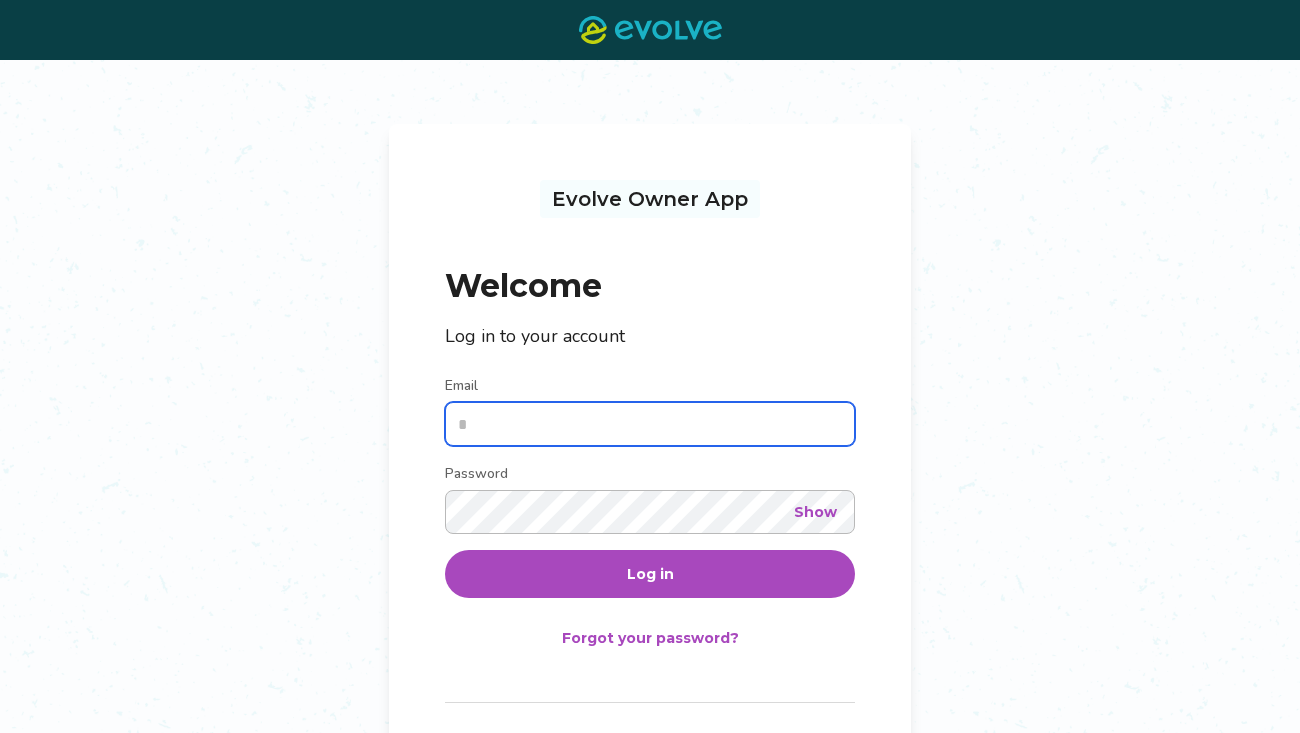type on "**********" 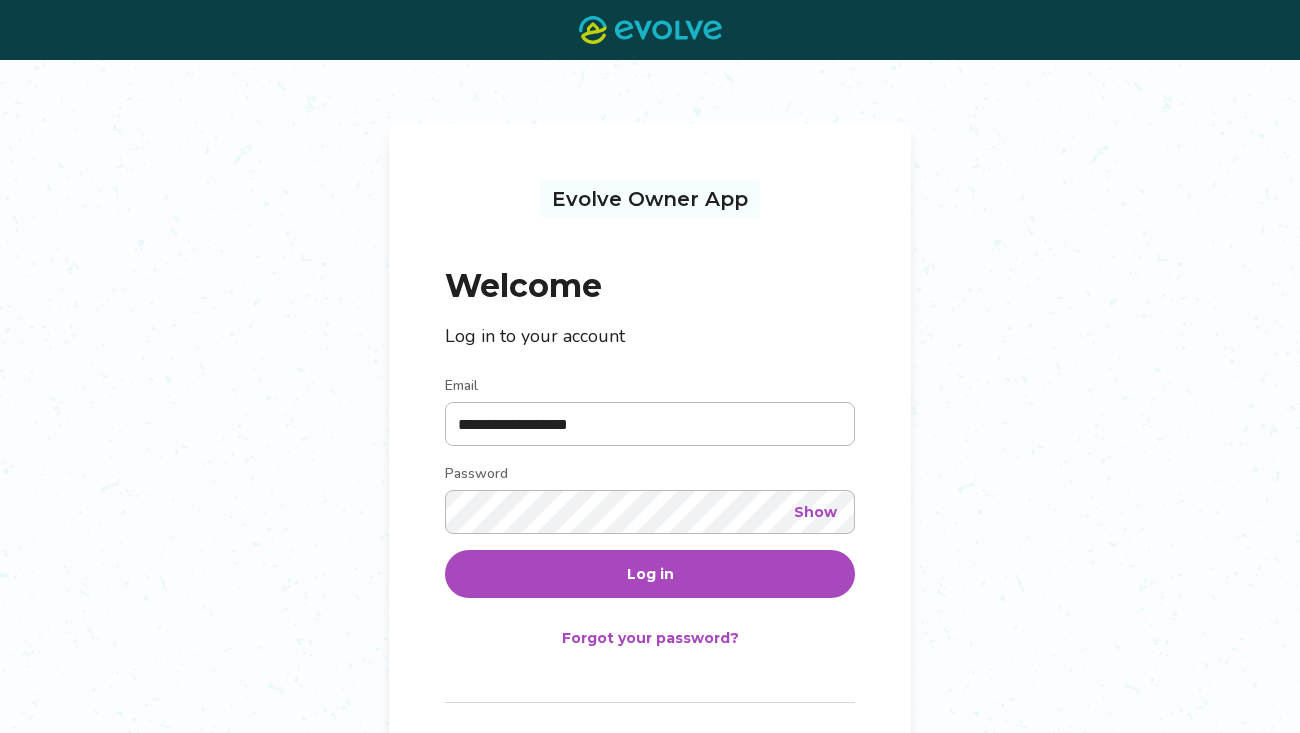 click on "Log in" at bounding box center [650, 574] 